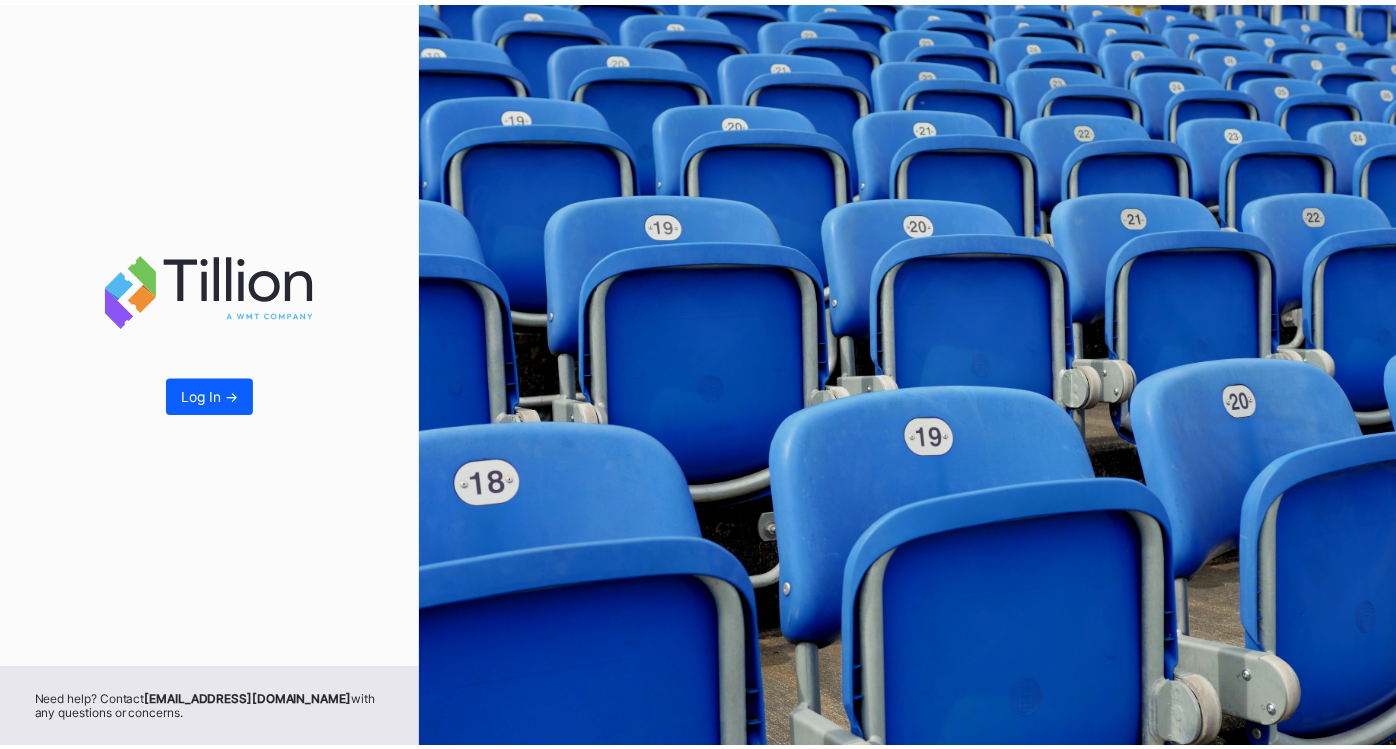 scroll, scrollTop: 0, scrollLeft: 0, axis: both 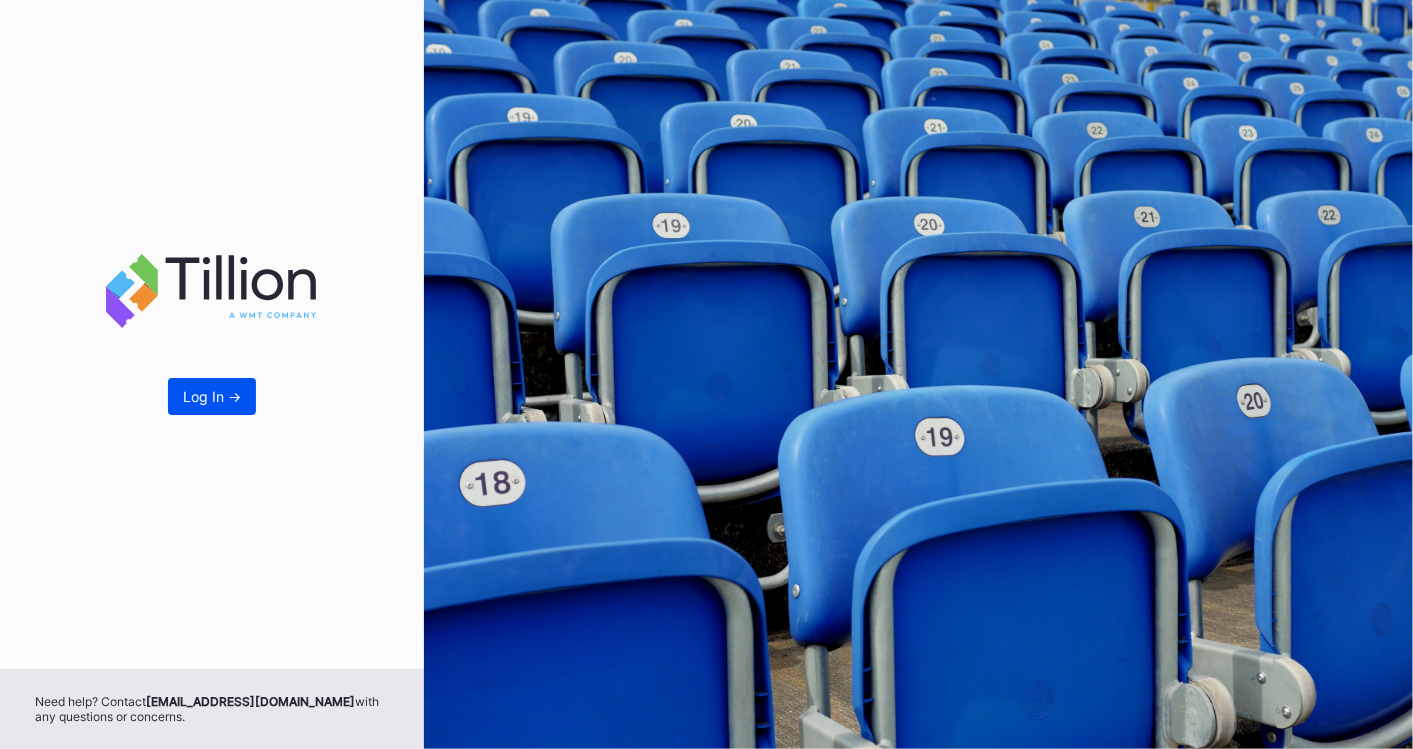 click on "Log In ->" at bounding box center (212, 396) 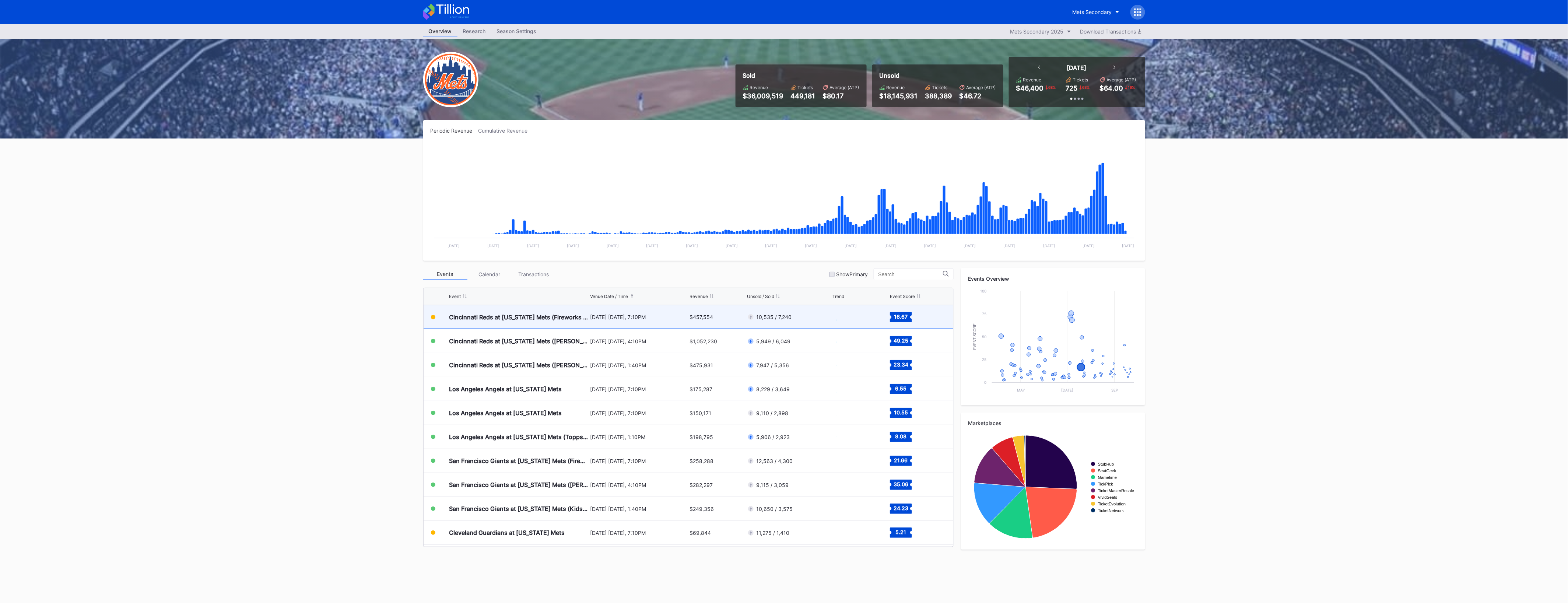 scroll, scrollTop: 1125, scrollLeft: 0, axis: vertical 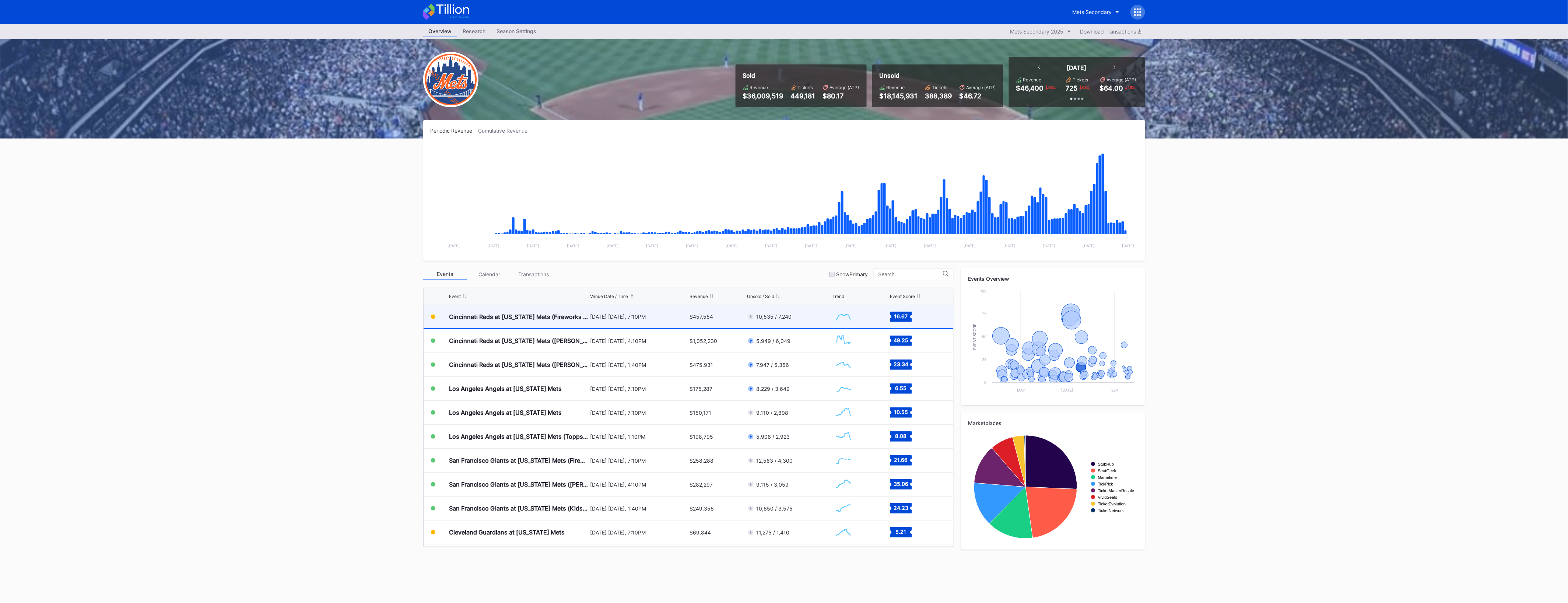 click on "10,535 / 7,240" at bounding box center (789, 316) 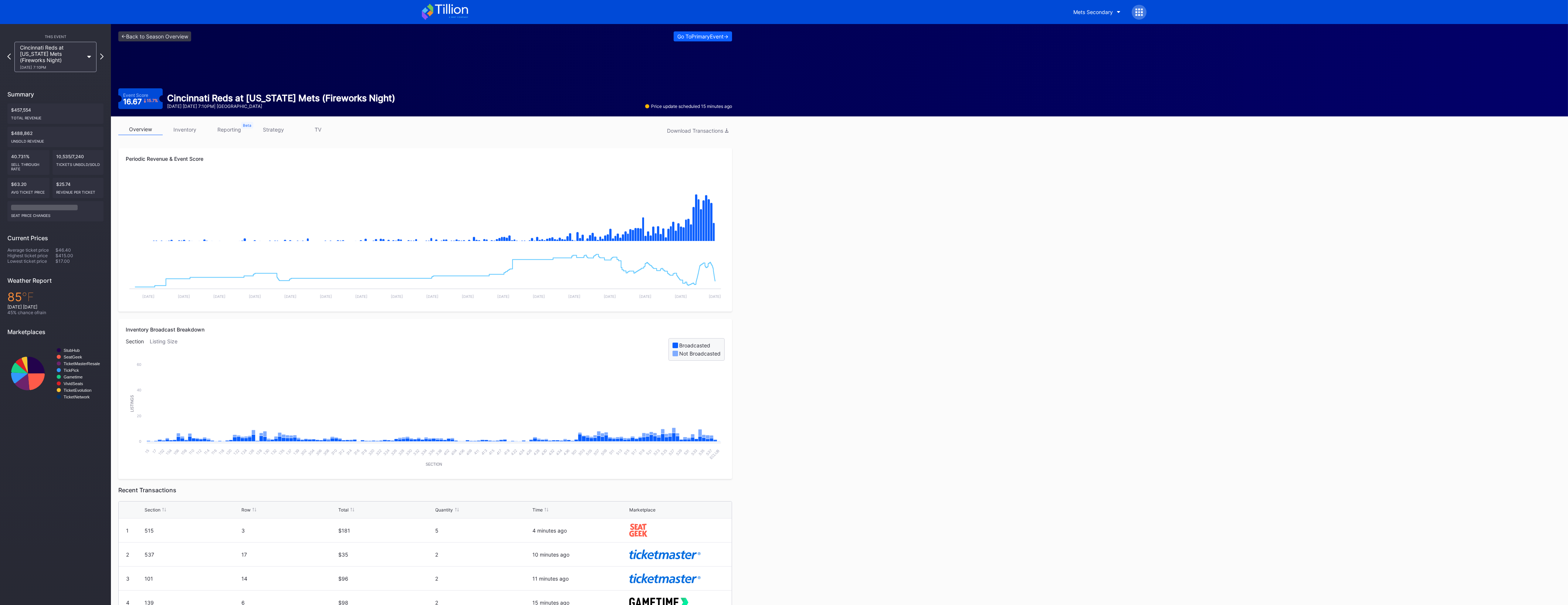 click on "Mets Secondary" at bounding box center [784, 12] 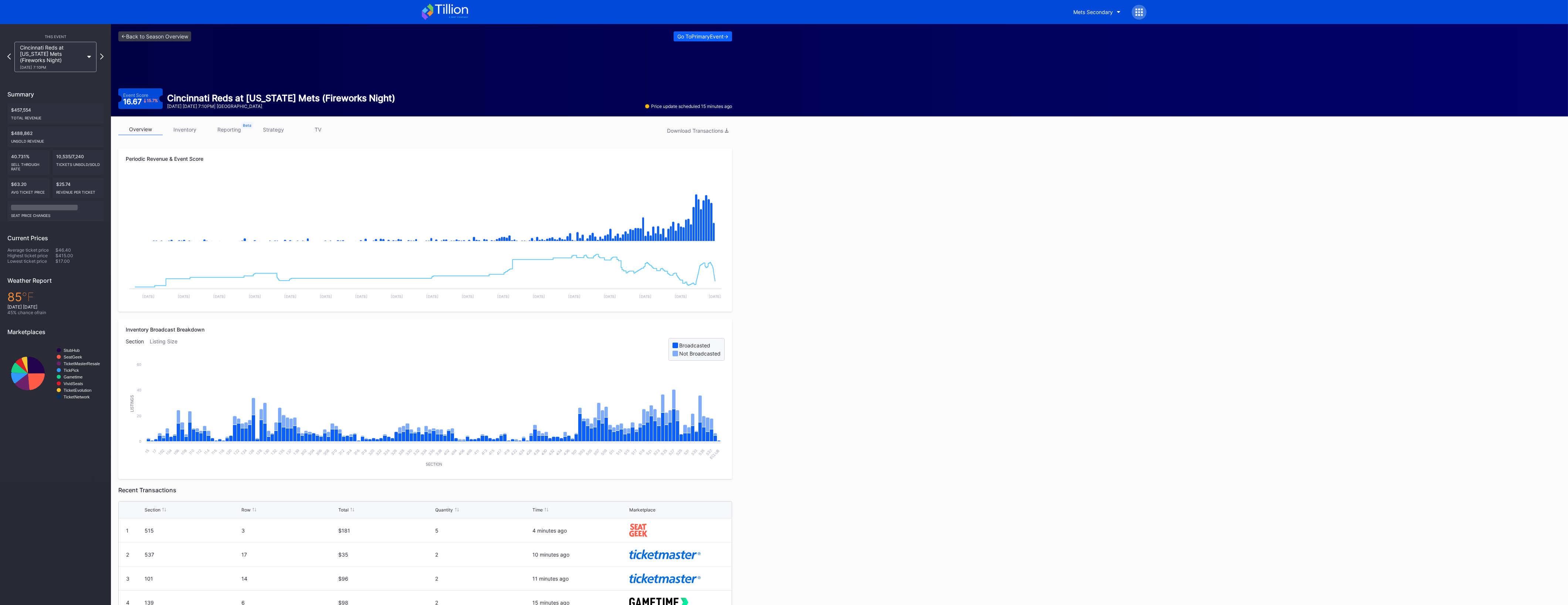 click 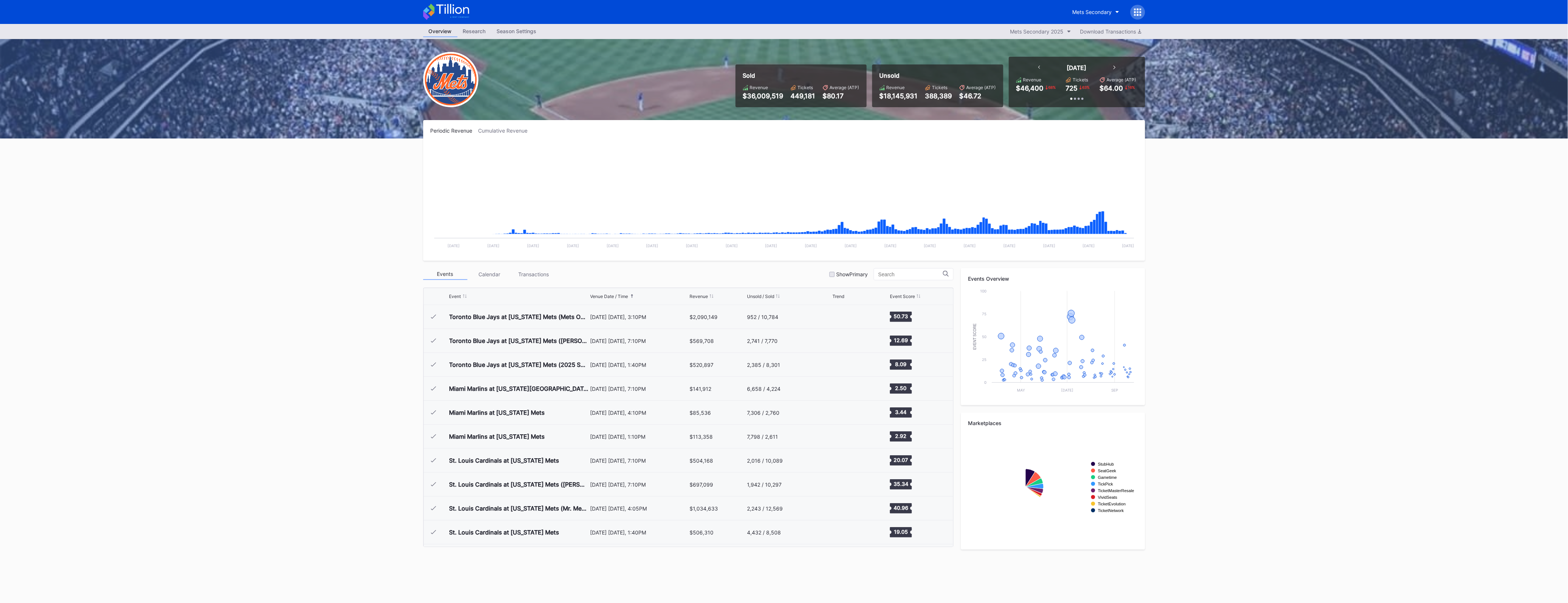 scroll, scrollTop: 1125, scrollLeft: 0, axis: vertical 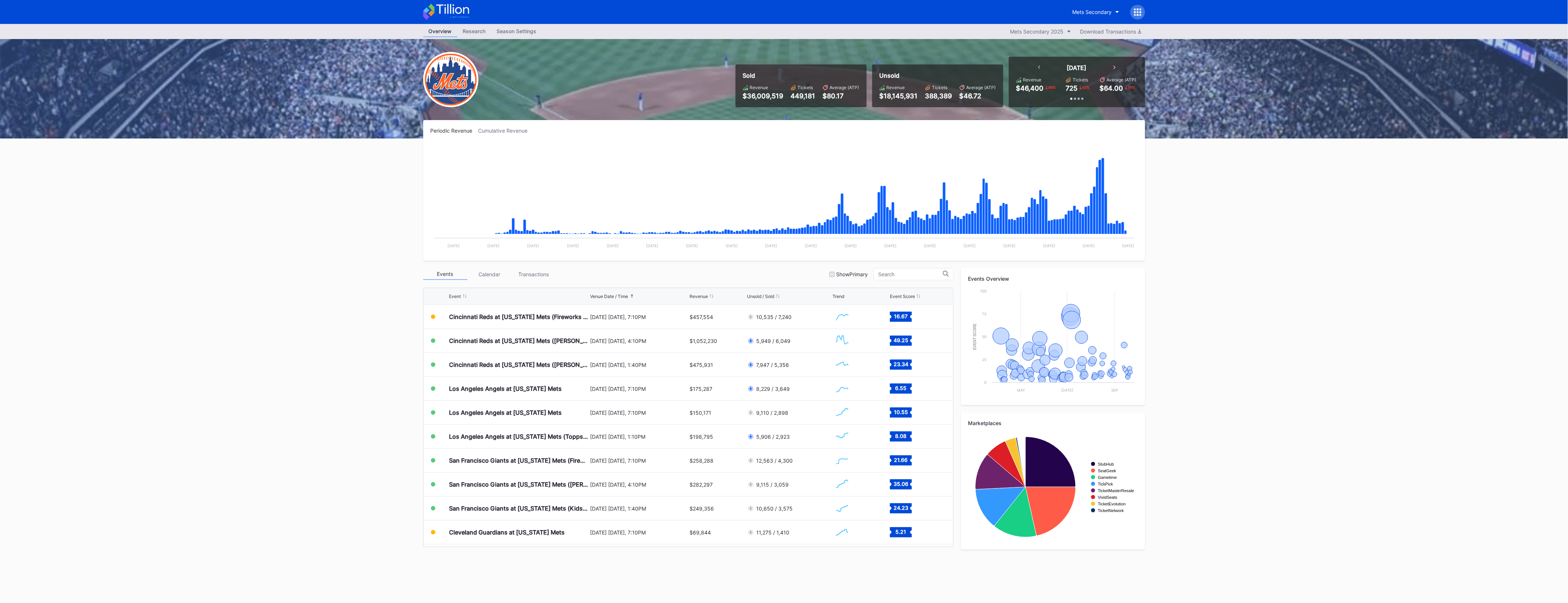 click on "Season Settings" at bounding box center (517, 31) 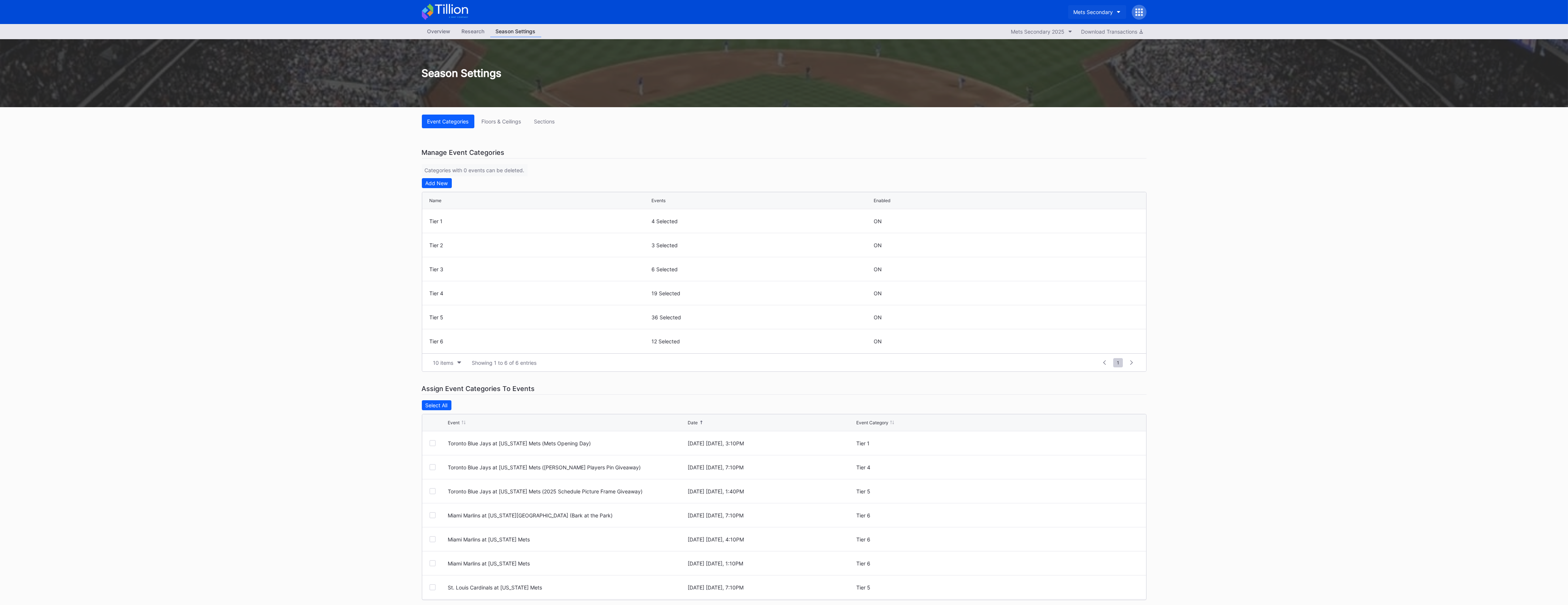 click on "Mets Secondary" at bounding box center [1097, 12] 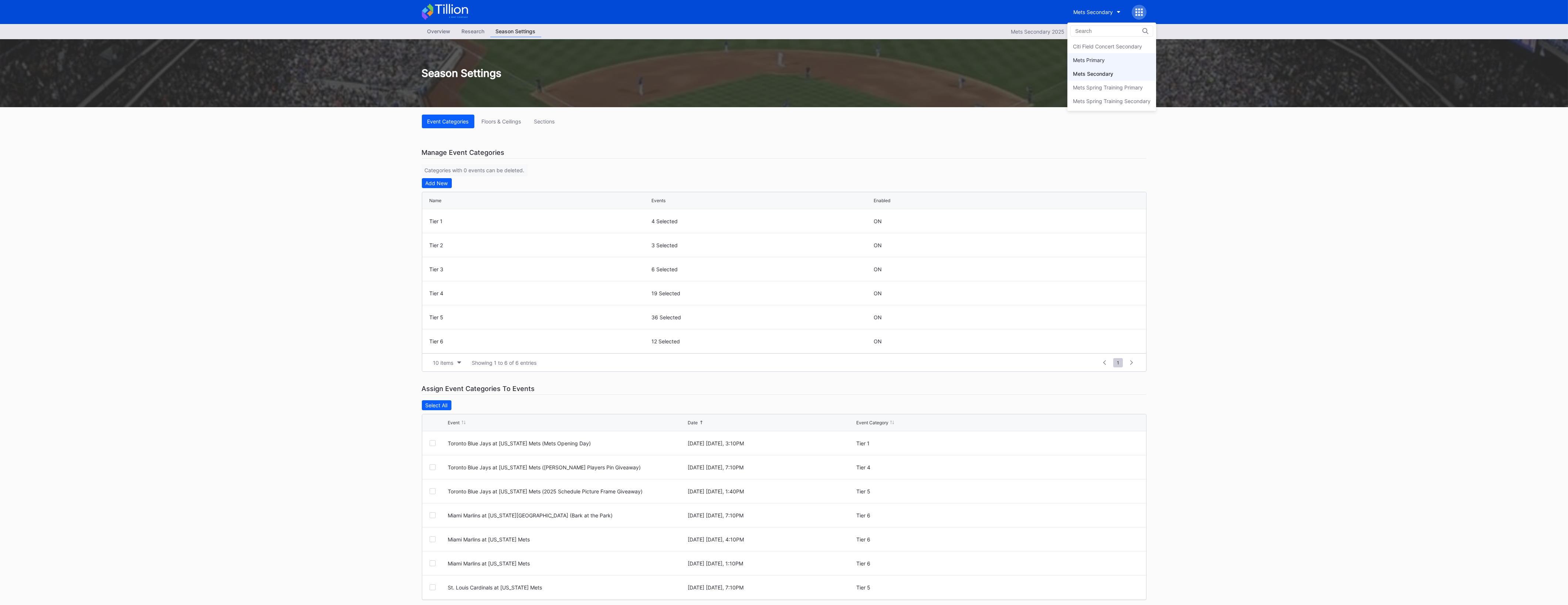 click on "Mets Primary" at bounding box center (1112, 60) 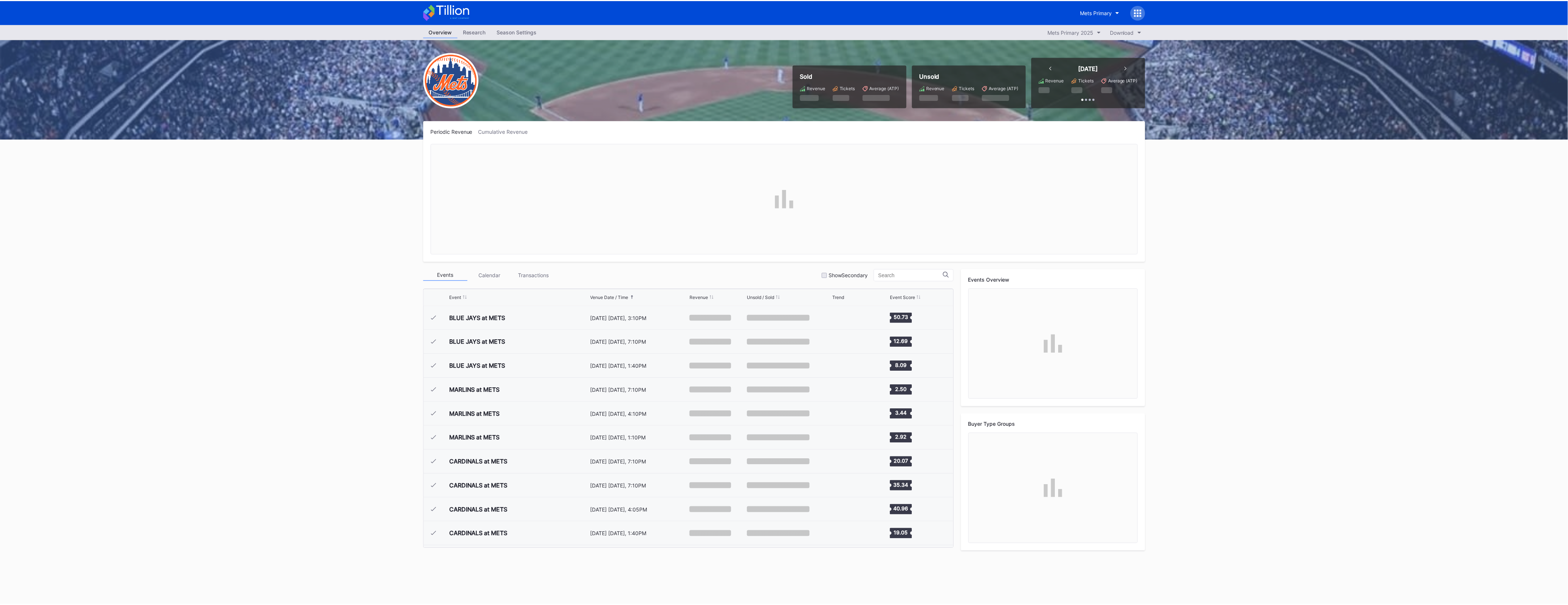 scroll, scrollTop: 1129, scrollLeft: 0, axis: vertical 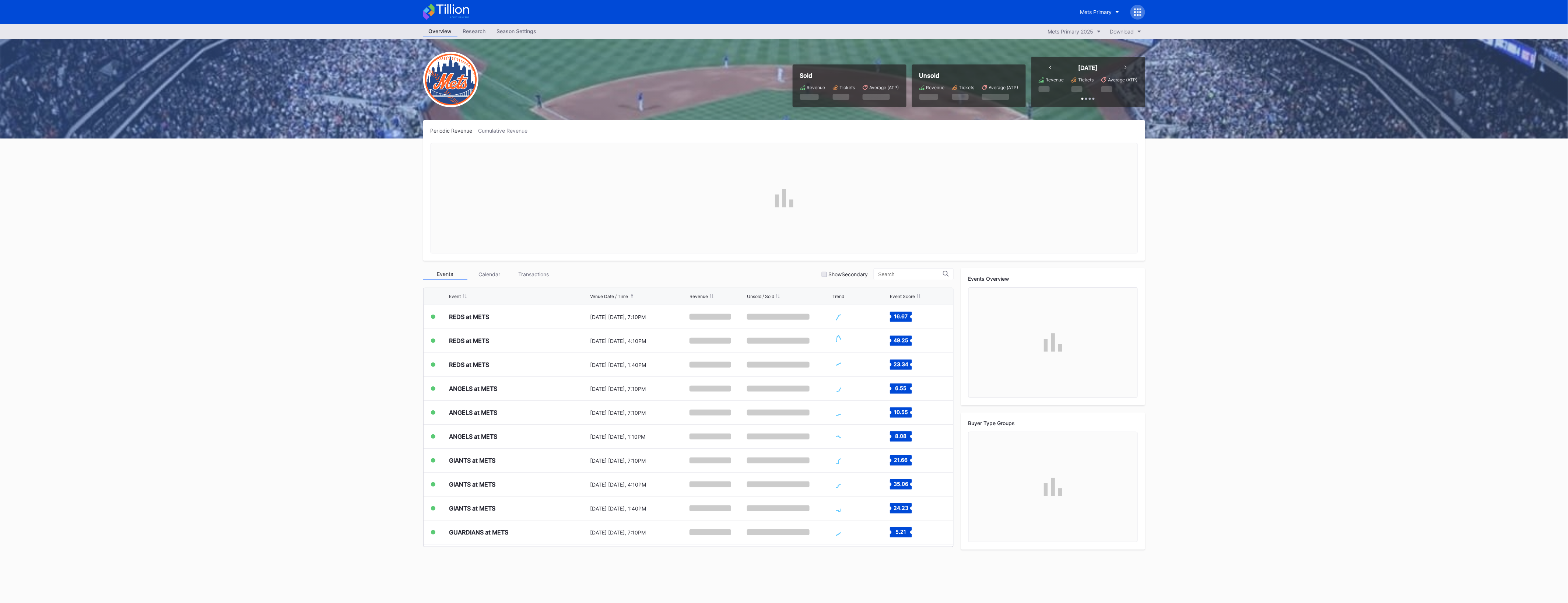 click on "Season Settings" at bounding box center [517, 31] 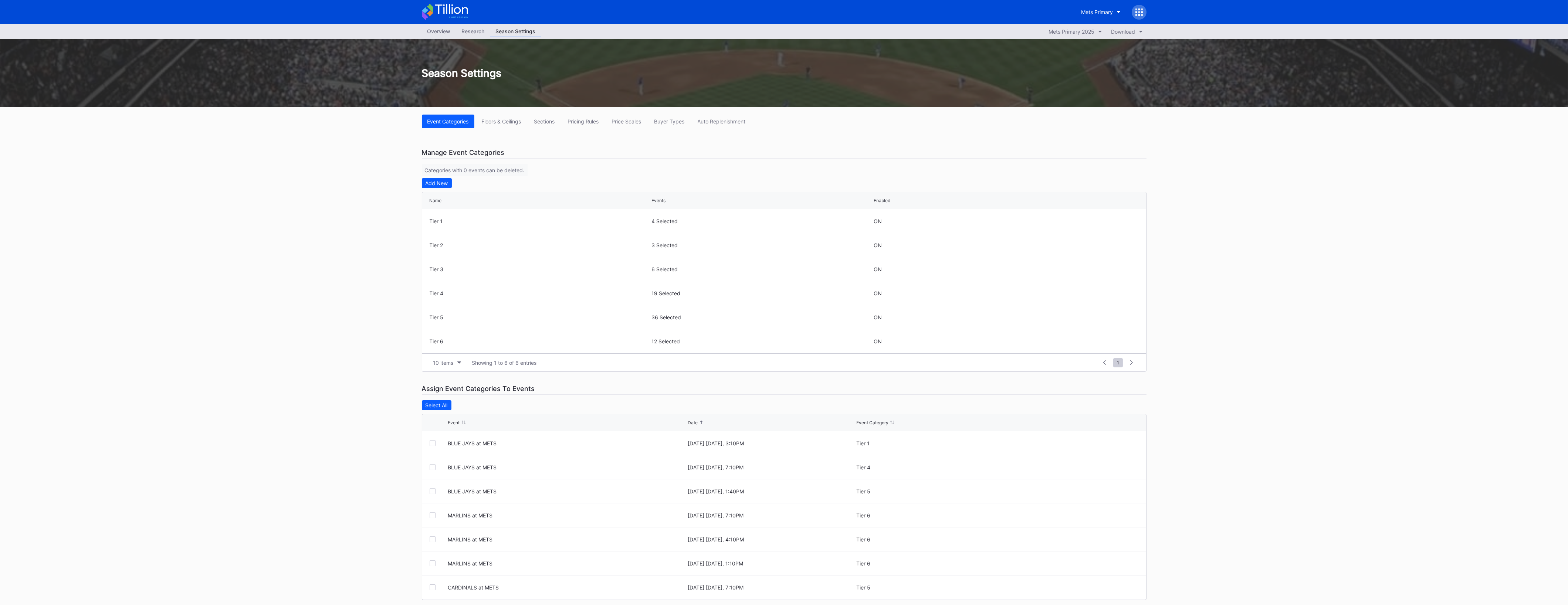click on "Event Categories Floors & Ceilings Sections Pricing Rules Price Scales Buyer Types Auto Replenishment Manage Event Categories Categories with 0 events can be deleted. Add New Name Events Enabled Tier 1 4 Selected ON Tier 2 3 Selected ON Tier 3 6 Selected ON Tier 4 19 Selected ON Tier 5 36 Selected ON Tier 6 12 Selected ON 10 items Showing 1 to 6 of 6 entries 1 ... -1 0 1 2 3 ... 1 Assign Event Categories To Events Select All Event Date Event Category BLUE JAYS at METS [DATE] [DATE], 3:10PM Tier 1 BLUE JAYS at METS [DATE] [DATE], 7:10PM Tier 4 BLUE JAYS at METS [DATE] [DATE], 1:40PM Tier 5 MARLINS at METS [DATE] [DATE], 7:10PM Tier 6 MARLINS at METS [DATE] [DATE], 4:10PM Tier 6 MARLINS at METS [DATE] [DATE], 1:10PM Tier 6 CARDINALS at METS [DATE] [DATE], 7:10PM Tier 5 CARDINALS at METS [DATE] [DATE], 7:10PM Tier 4 CARDINALS at METS [DATE] [DATE], 4:05PM Tier 4 CARDINALS at METS [DATE] [DATE], 1:40PM Tier 5 PHILLIES at METS [DATE] [DATE], 7:10PM Tier 5 PHILLIES at METS Tier 5 Tier 5" at bounding box center (784, 361) 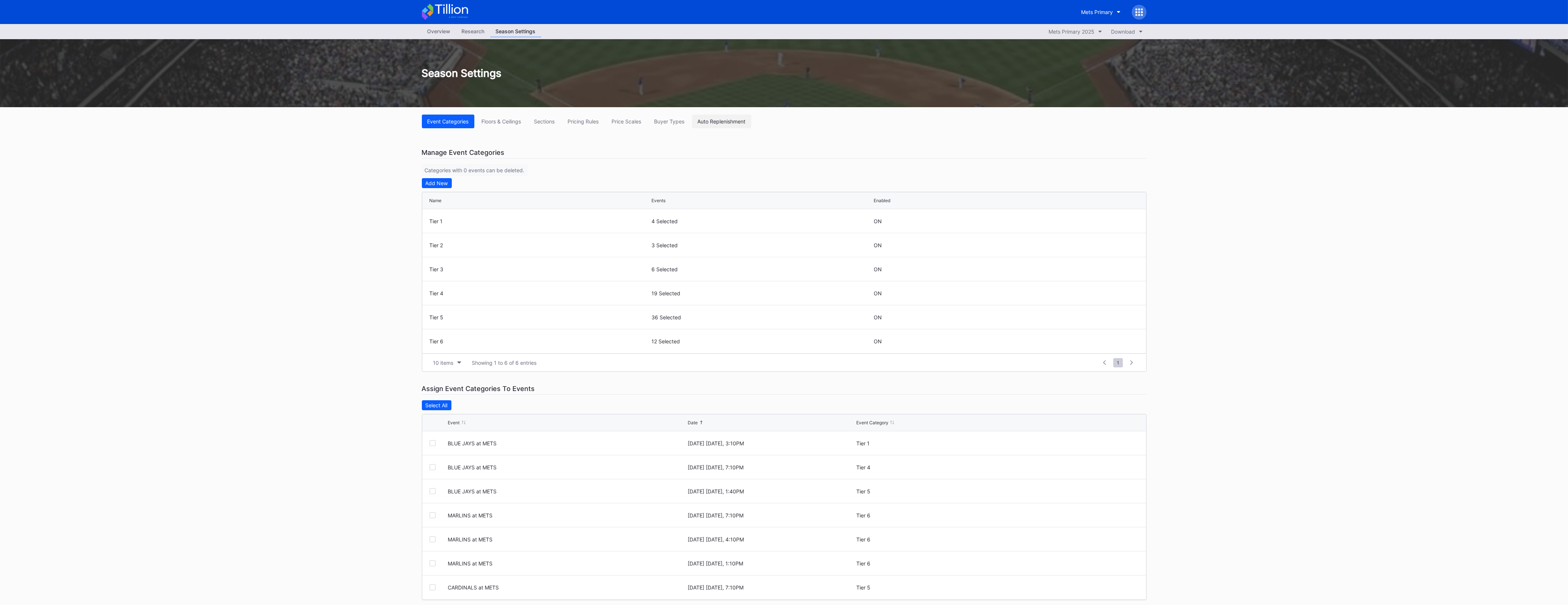 click on "Auto Replenishment" at bounding box center (722, 121) 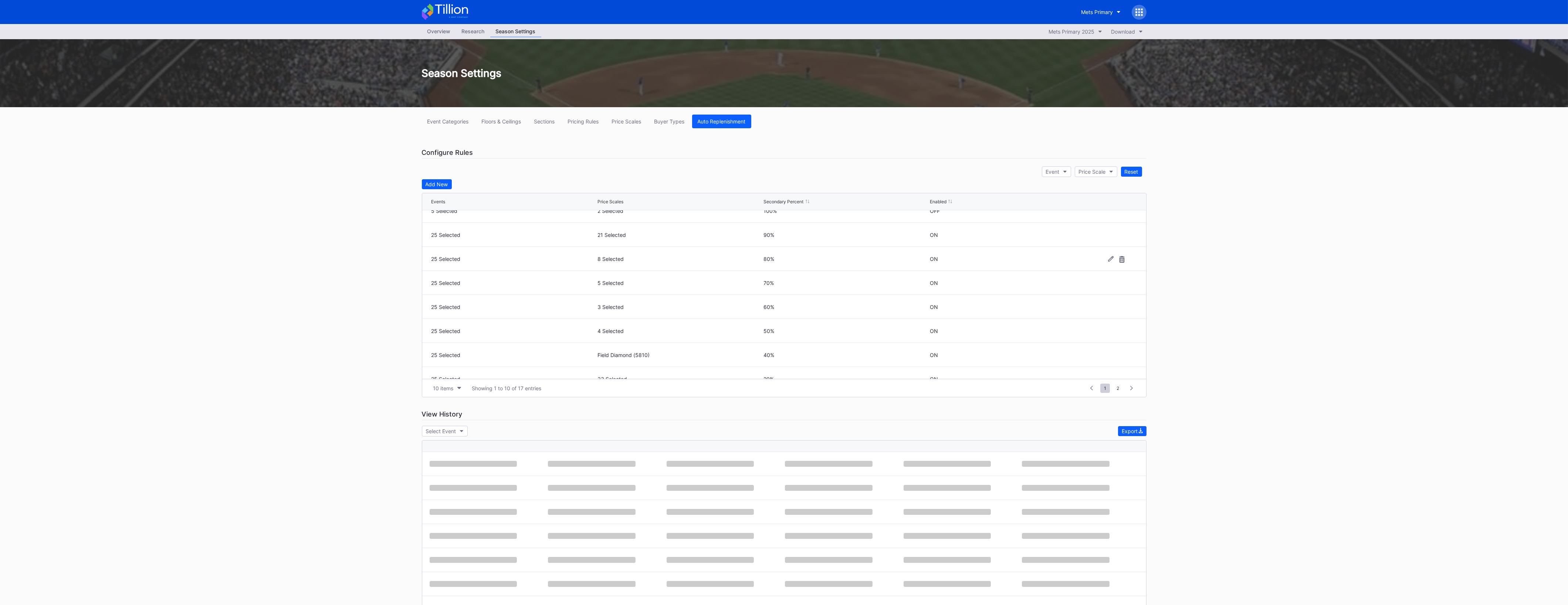 scroll, scrollTop: 72, scrollLeft: 0, axis: vertical 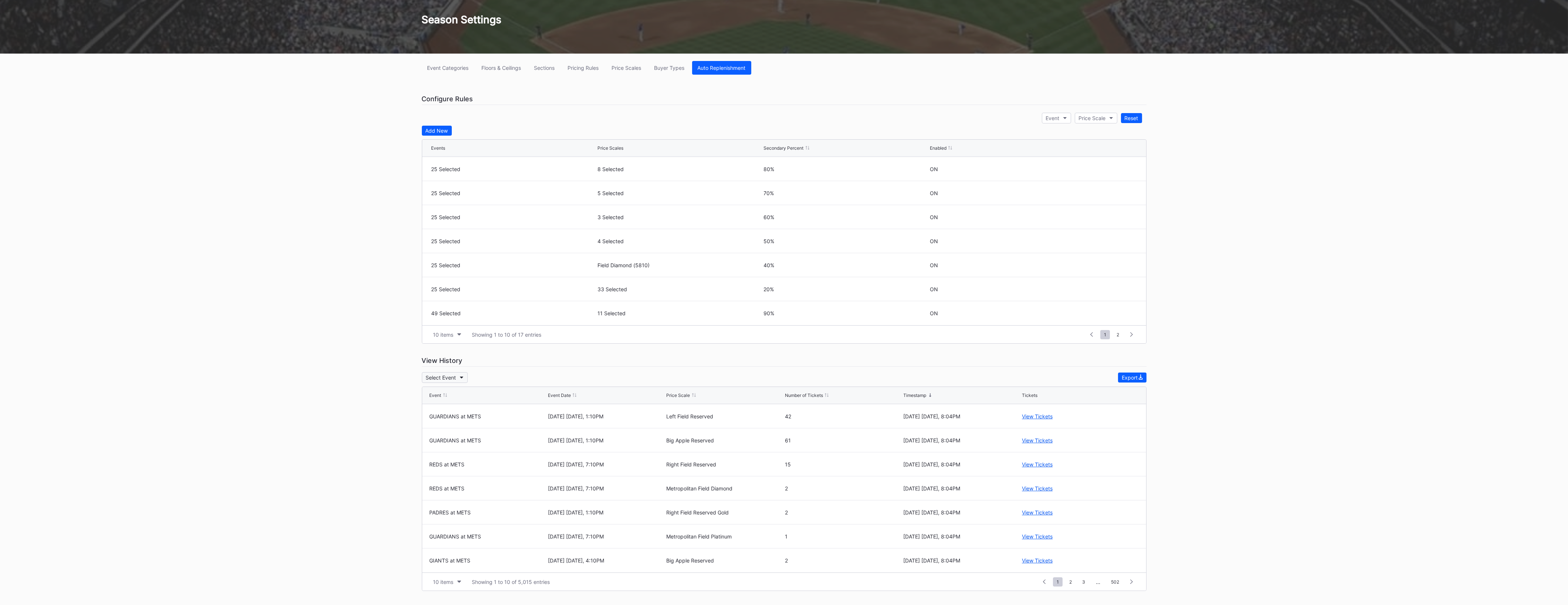 click on "Select Event" at bounding box center [441, 377] 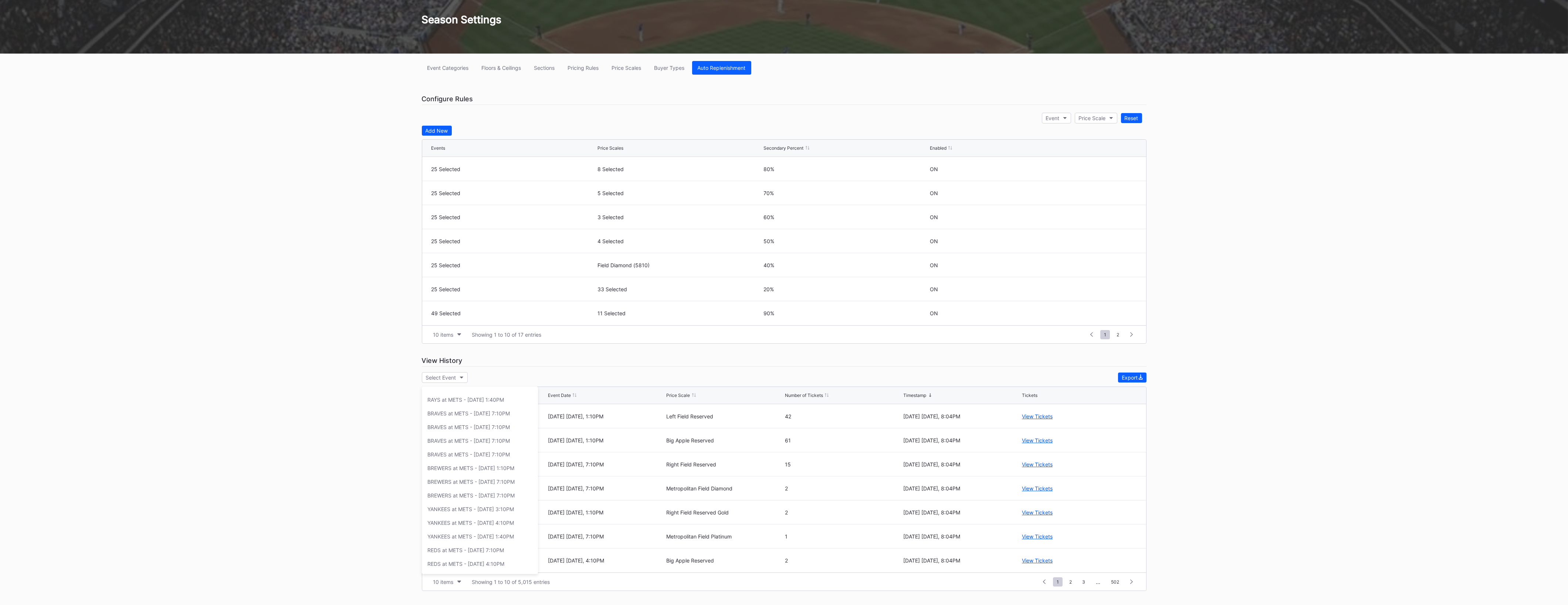 scroll, scrollTop: 493, scrollLeft: 0, axis: vertical 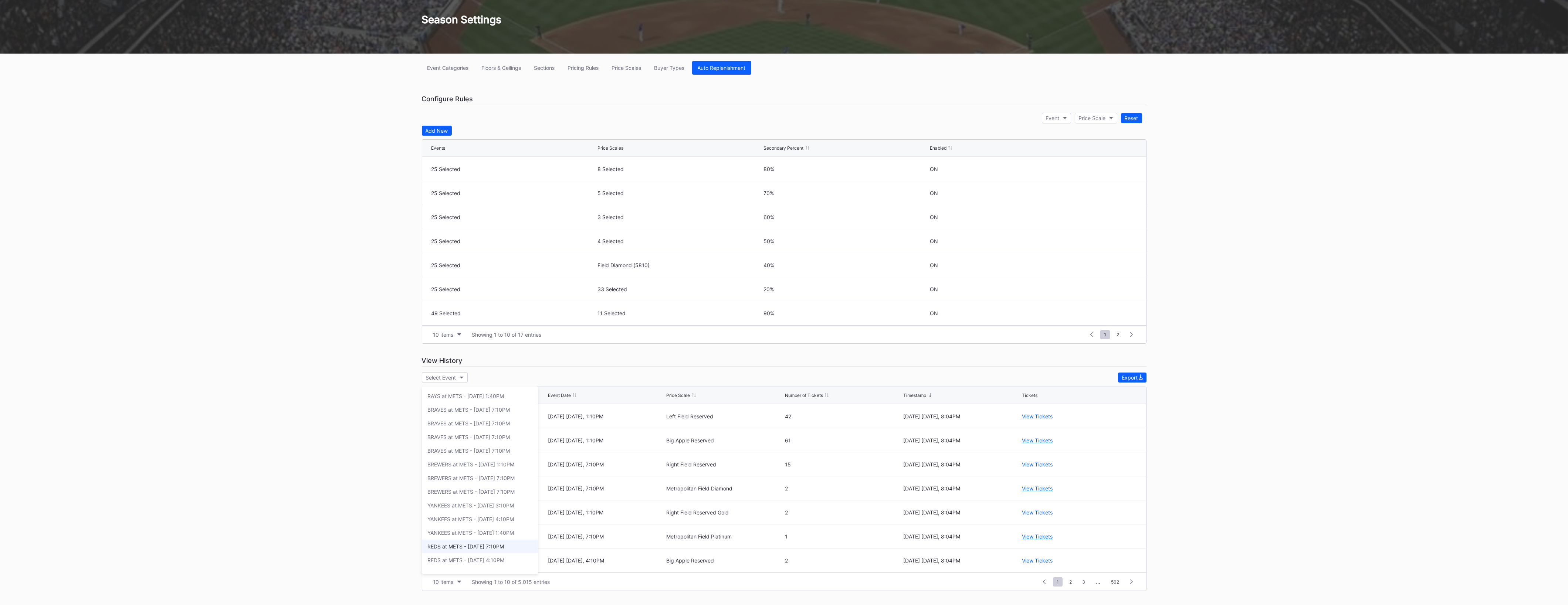 click on "REDS at METS - [DATE] 7:10PM" at bounding box center [465, 546] 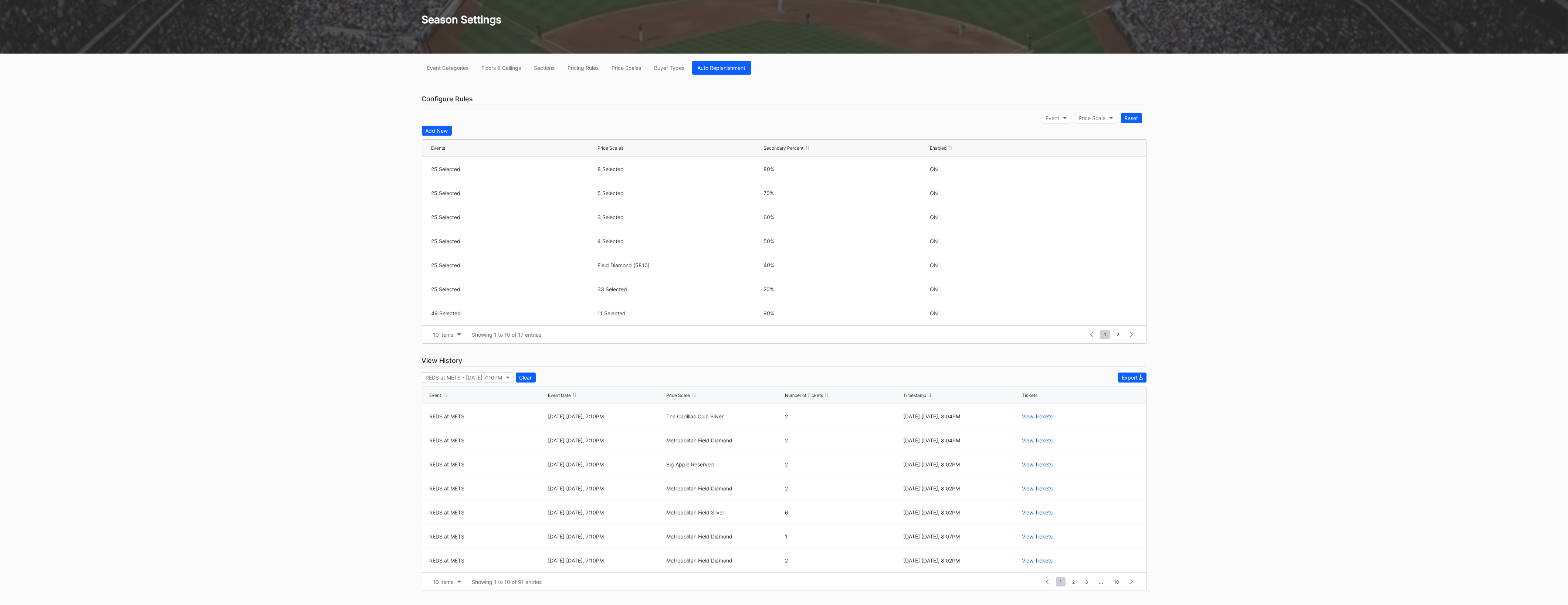 scroll, scrollTop: 0, scrollLeft: 0, axis: both 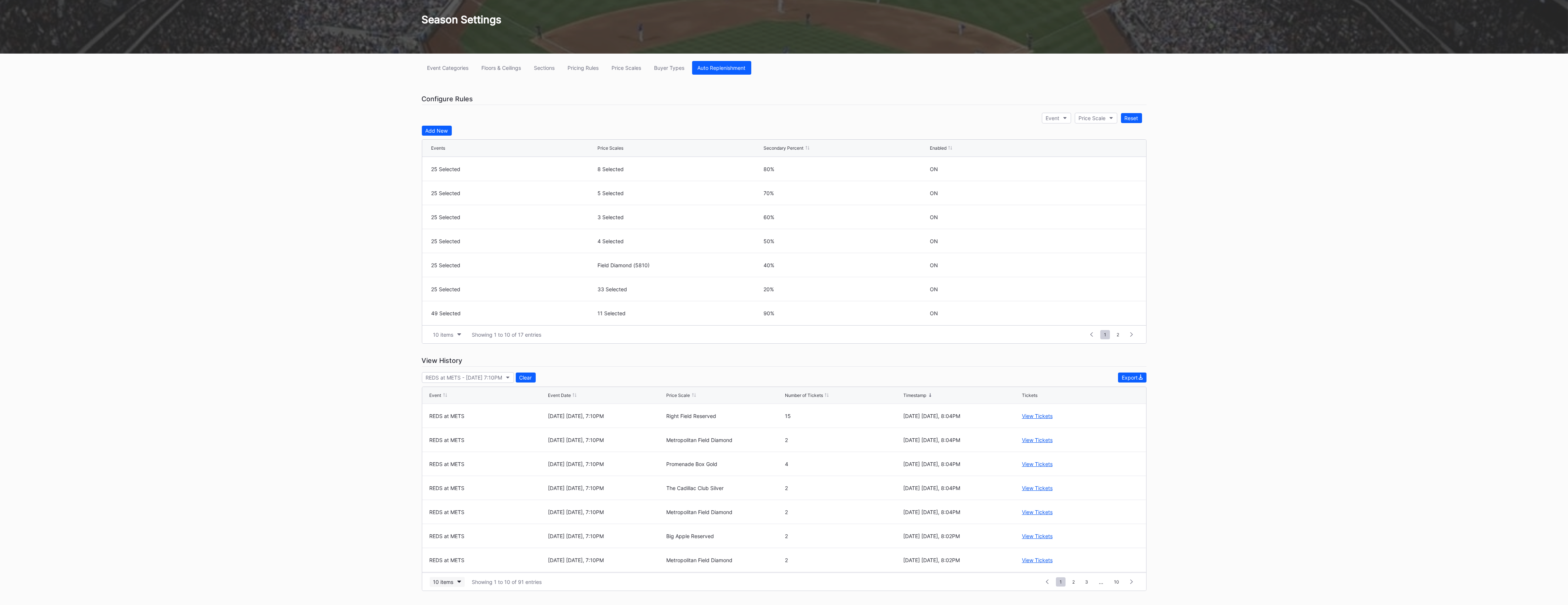 click 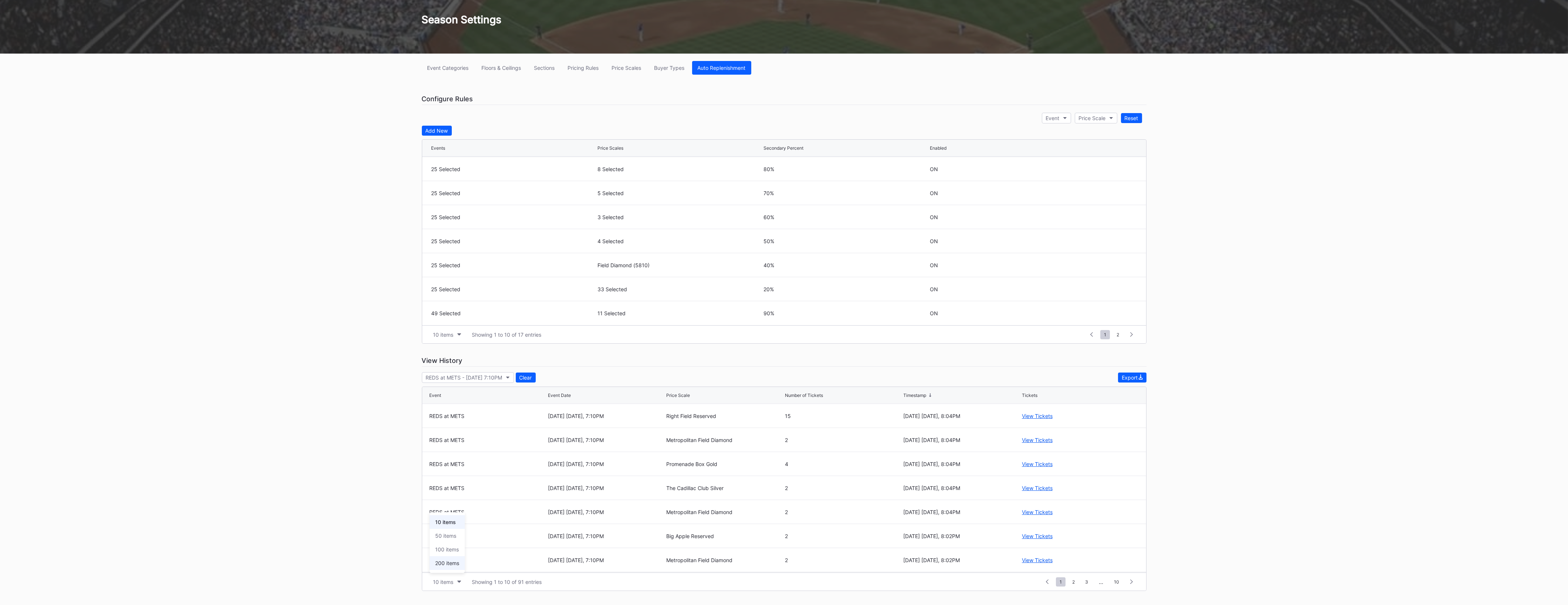 click on "200 items" at bounding box center [447, 563] 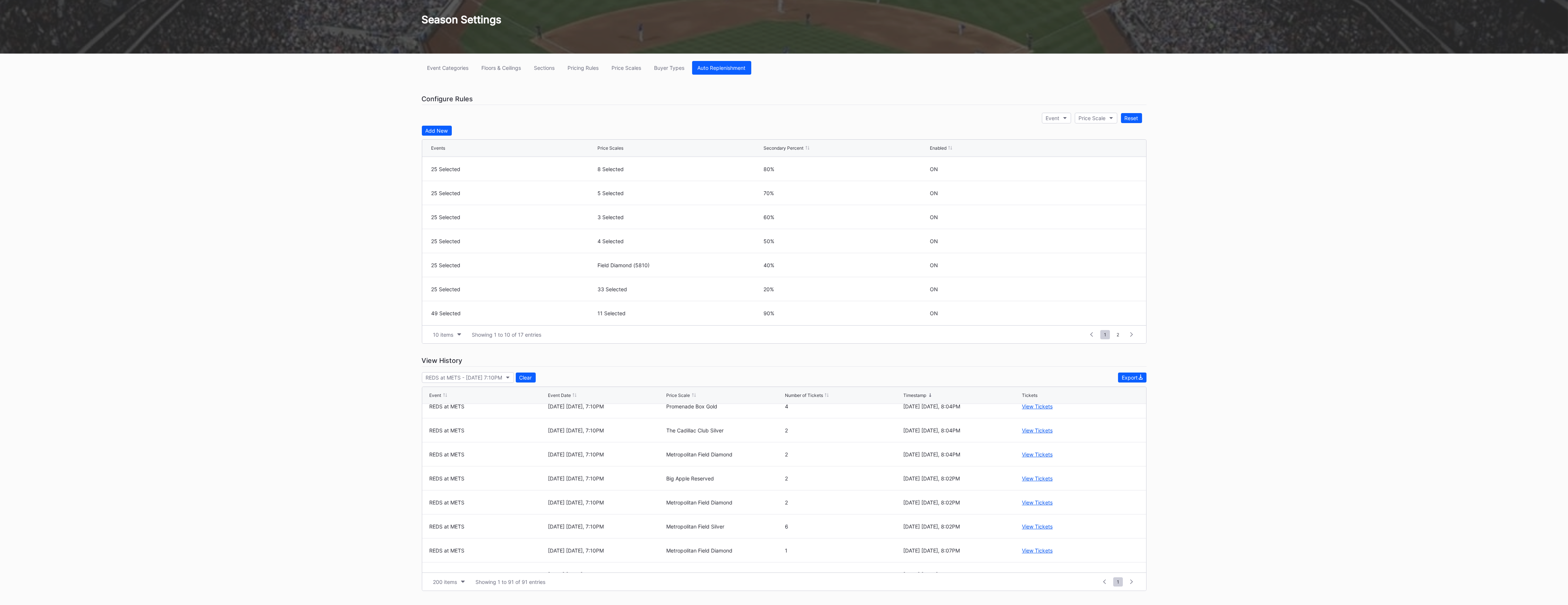 scroll, scrollTop: 41, scrollLeft: 0, axis: vertical 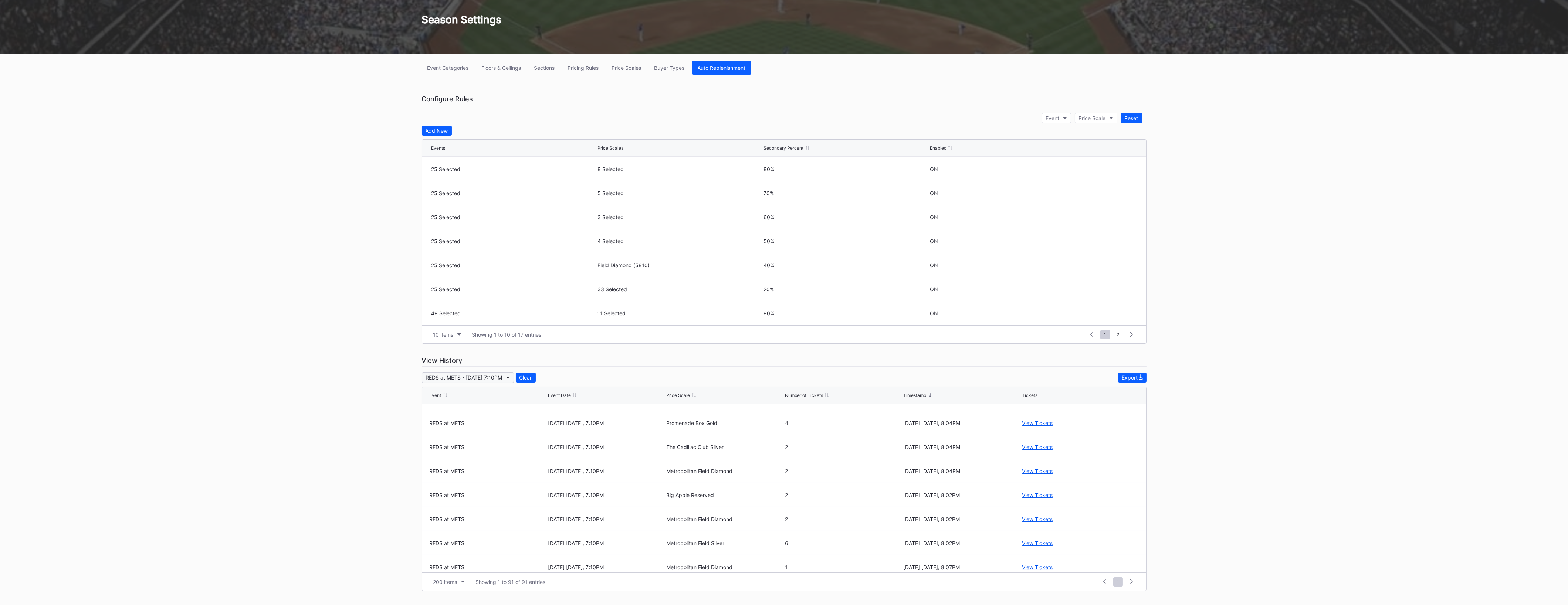 click on "REDS at METS - [DATE] 7:10PM" at bounding box center [464, 377] 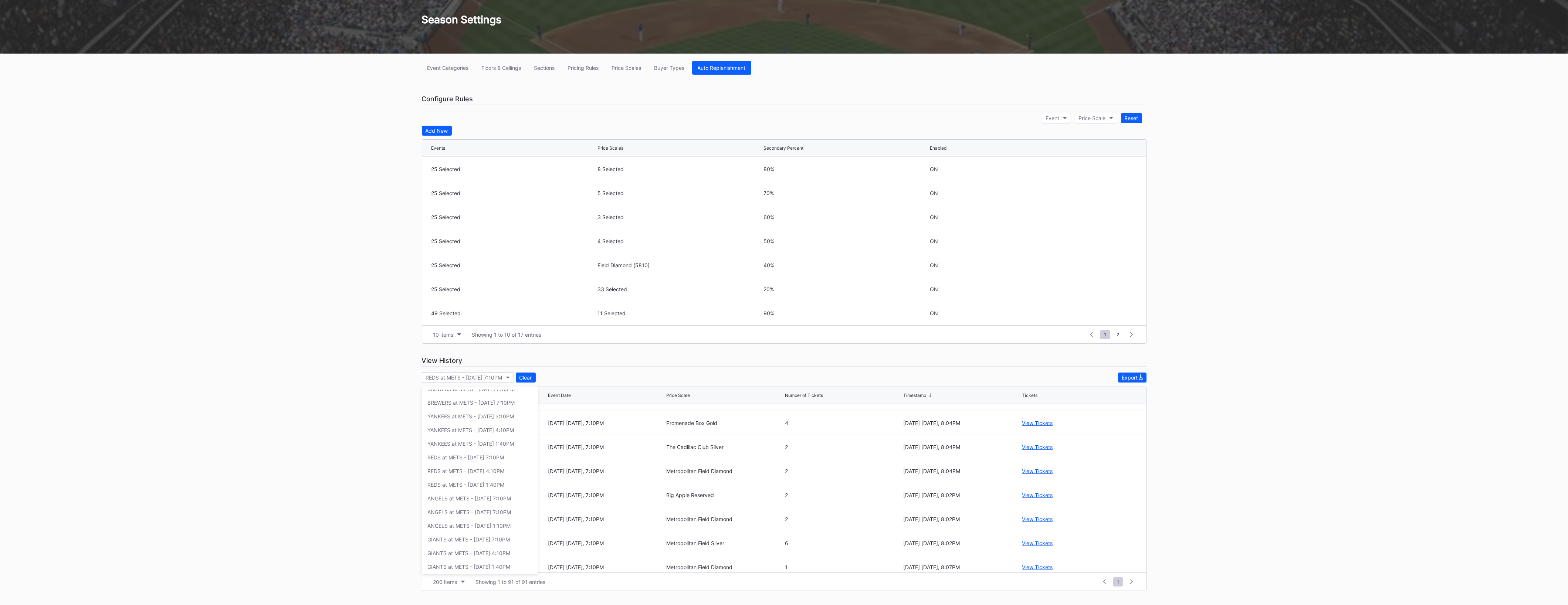 scroll, scrollTop: 616, scrollLeft: 0, axis: vertical 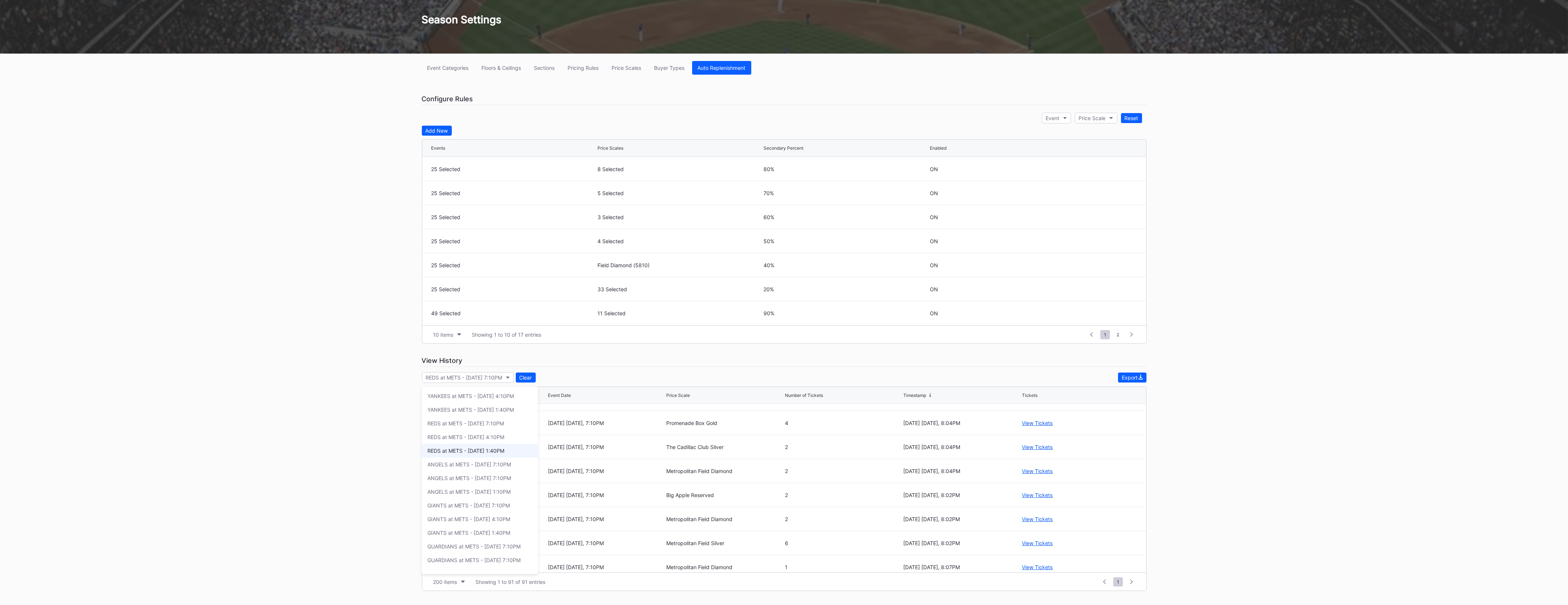 click on "REDS at METS - [DATE] 1:40PM" at bounding box center (466, 451) 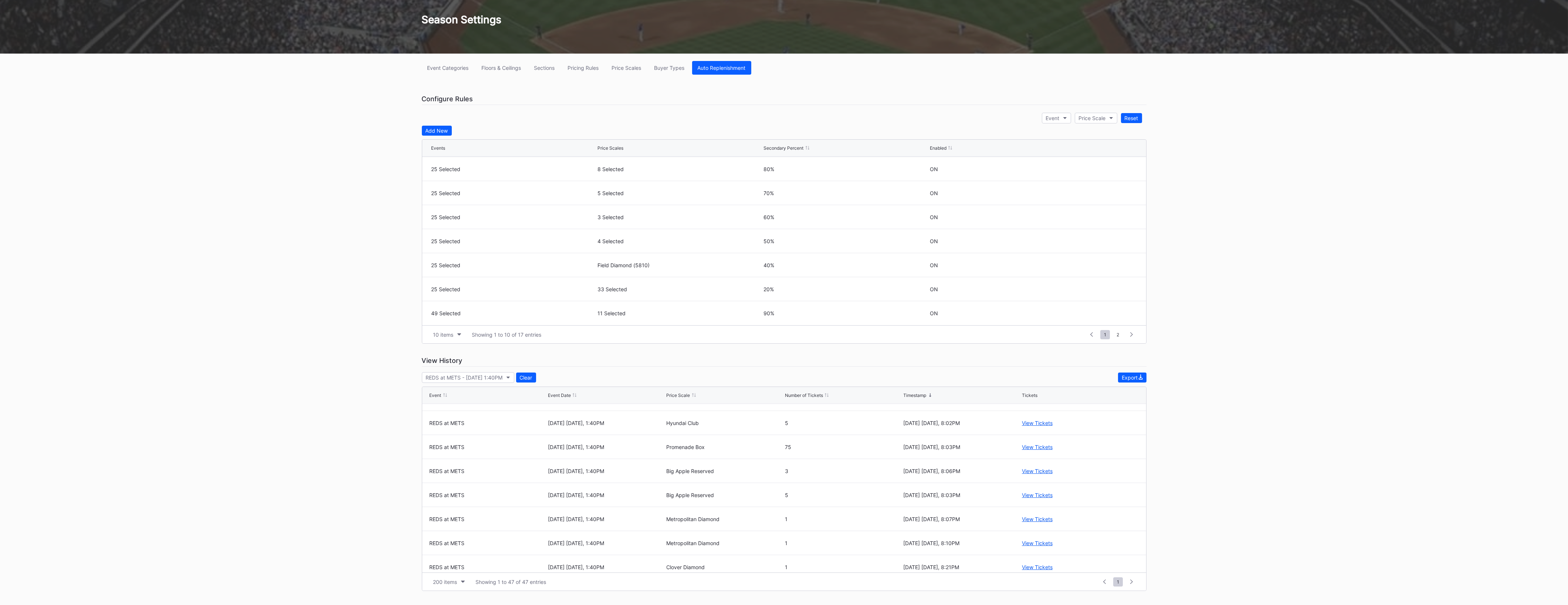 scroll, scrollTop: 0, scrollLeft: 0, axis: both 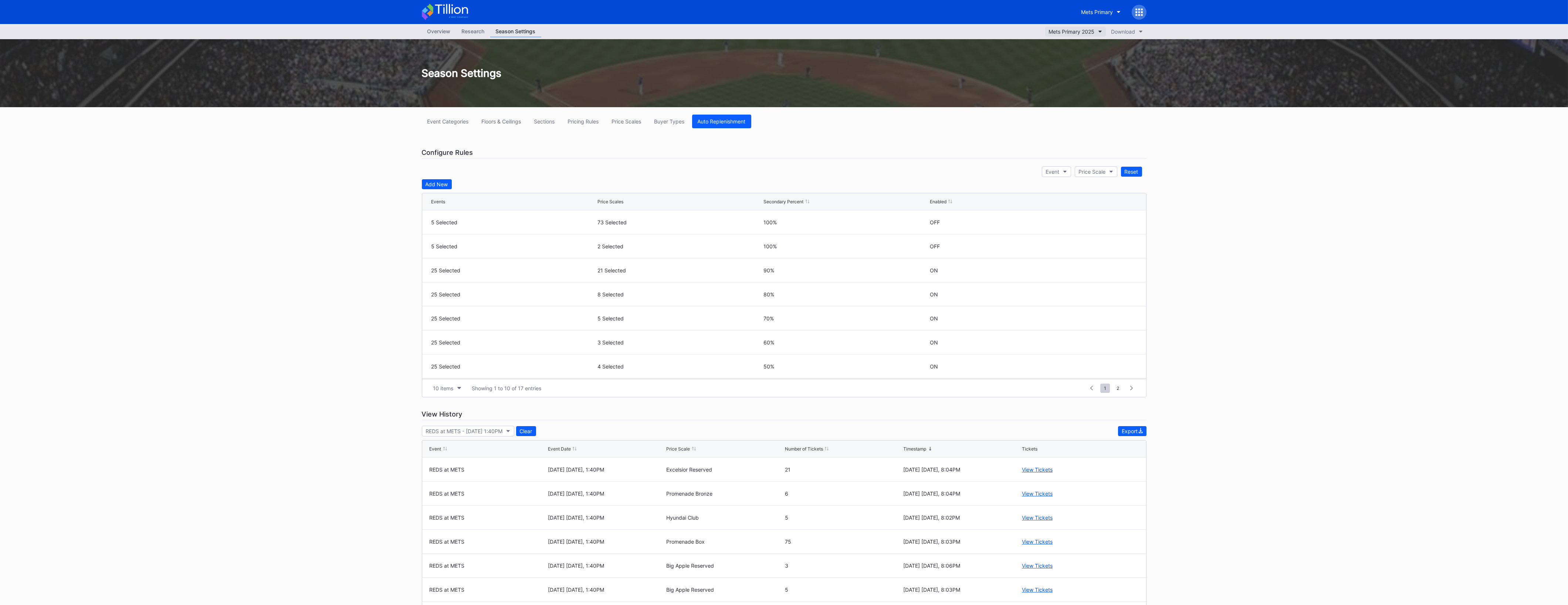 click on "Mets Primary 2025" at bounding box center [1072, 31] 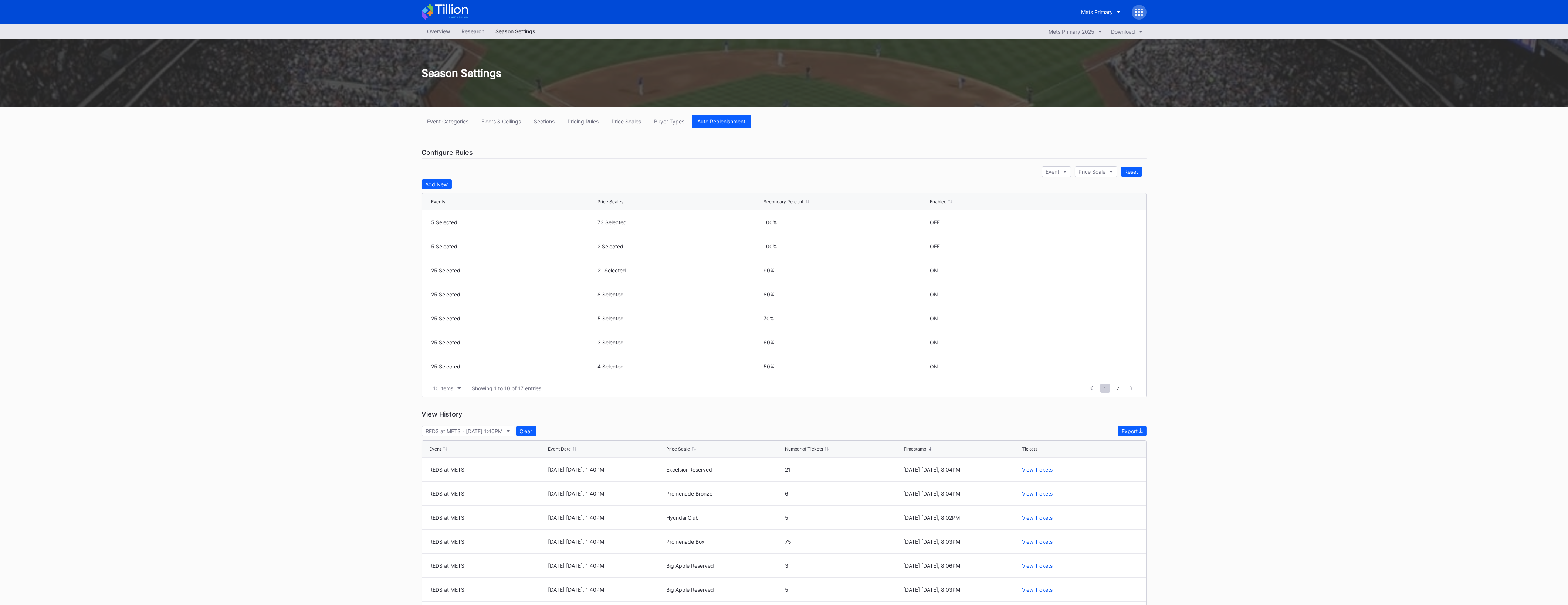 click on "Mets Primary" at bounding box center [784, 12] 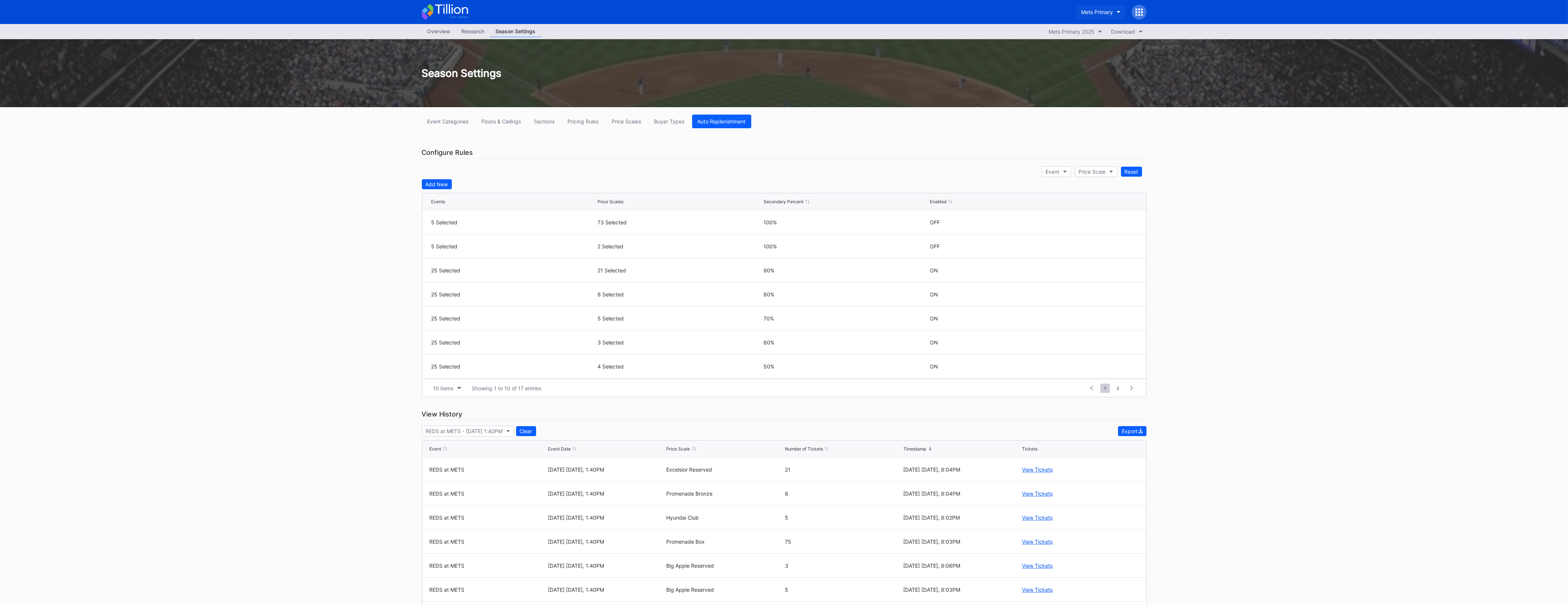 click on "Mets Primary" at bounding box center [1097, 12] 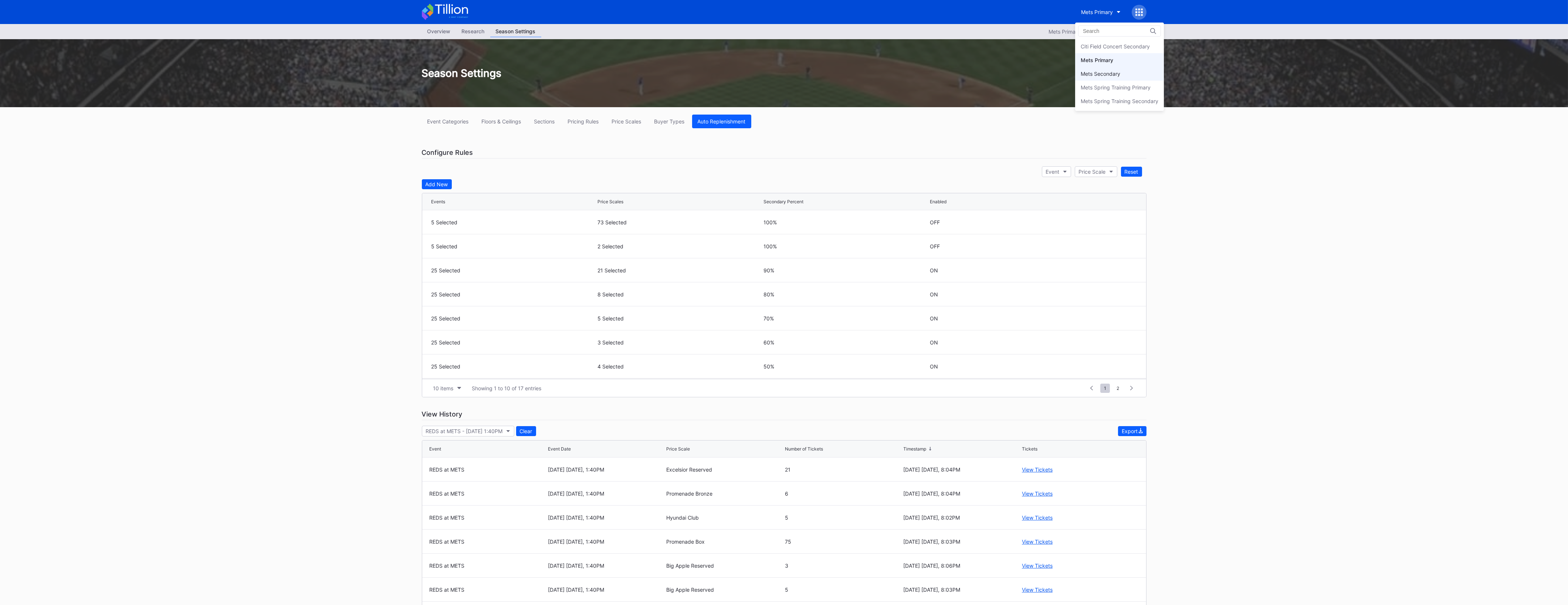 click on "Mets Secondary" at bounding box center (1100, 74) 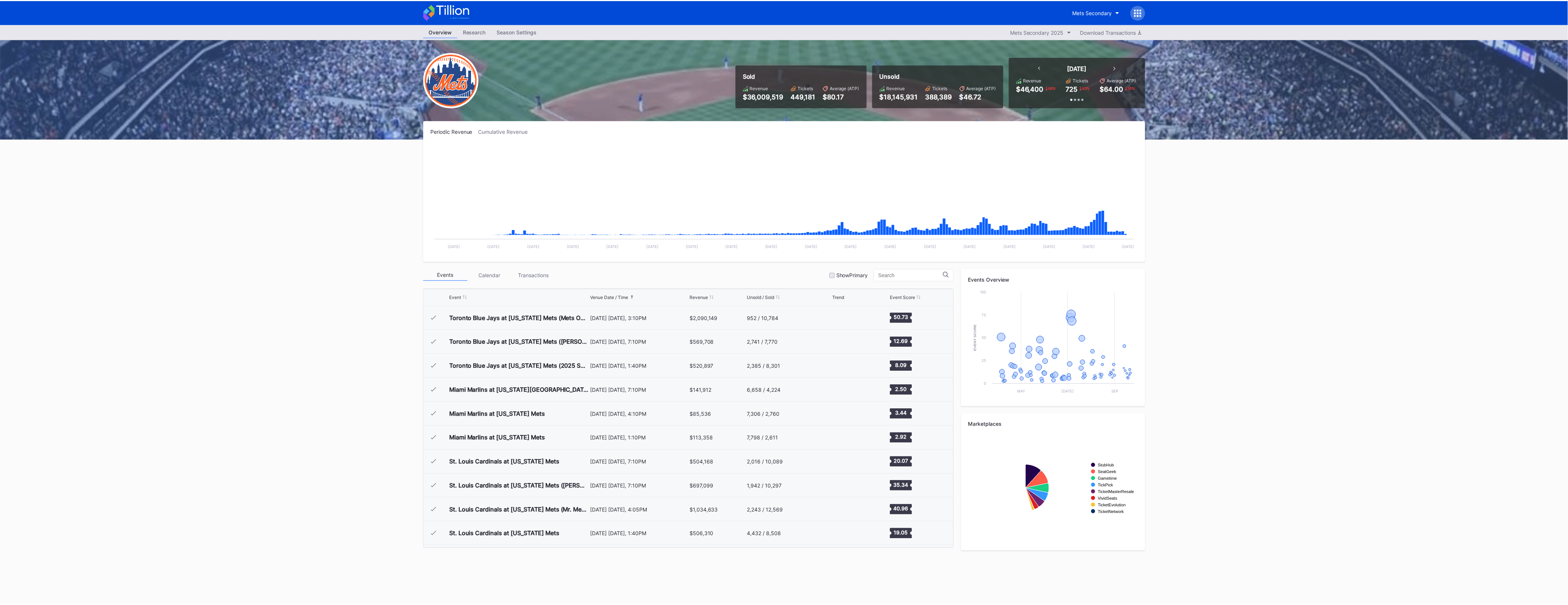 scroll, scrollTop: 1129, scrollLeft: 0, axis: vertical 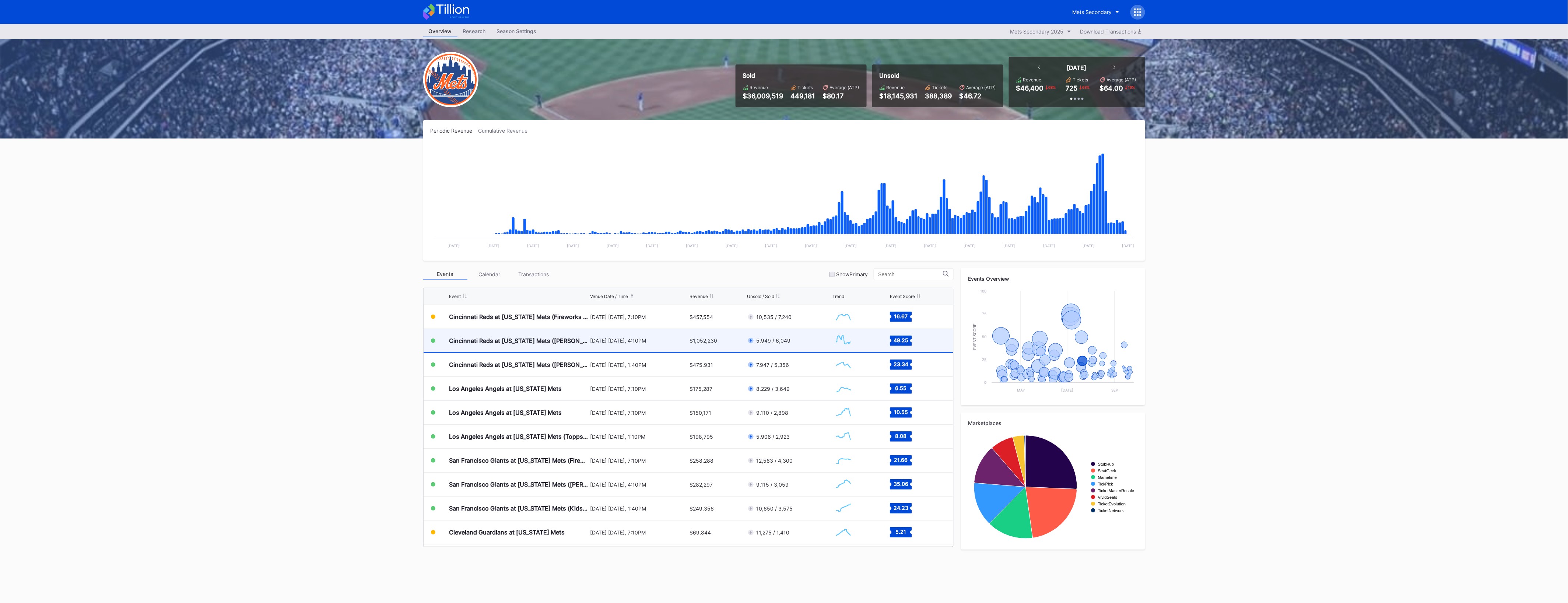 click on "Created with Highcharts 11.2.0 Chart title" at bounding box center (860, 340) 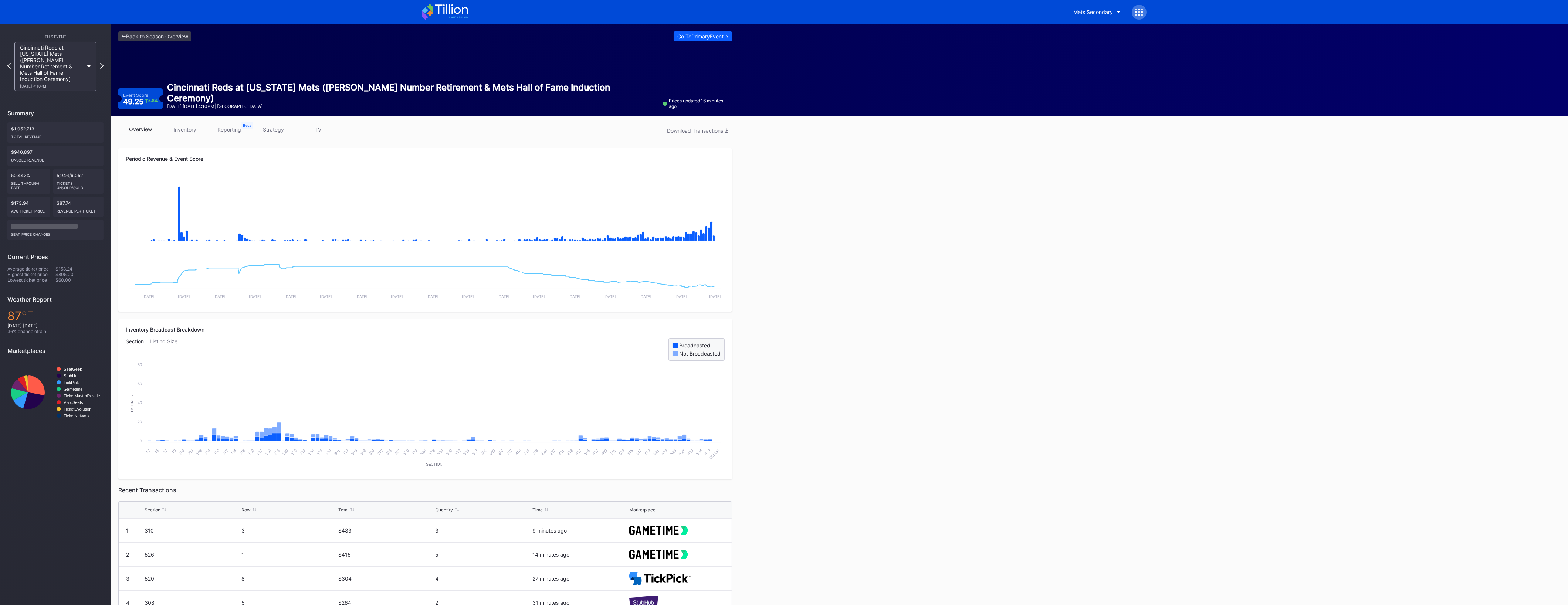 click on "strategy" at bounding box center (274, 129) 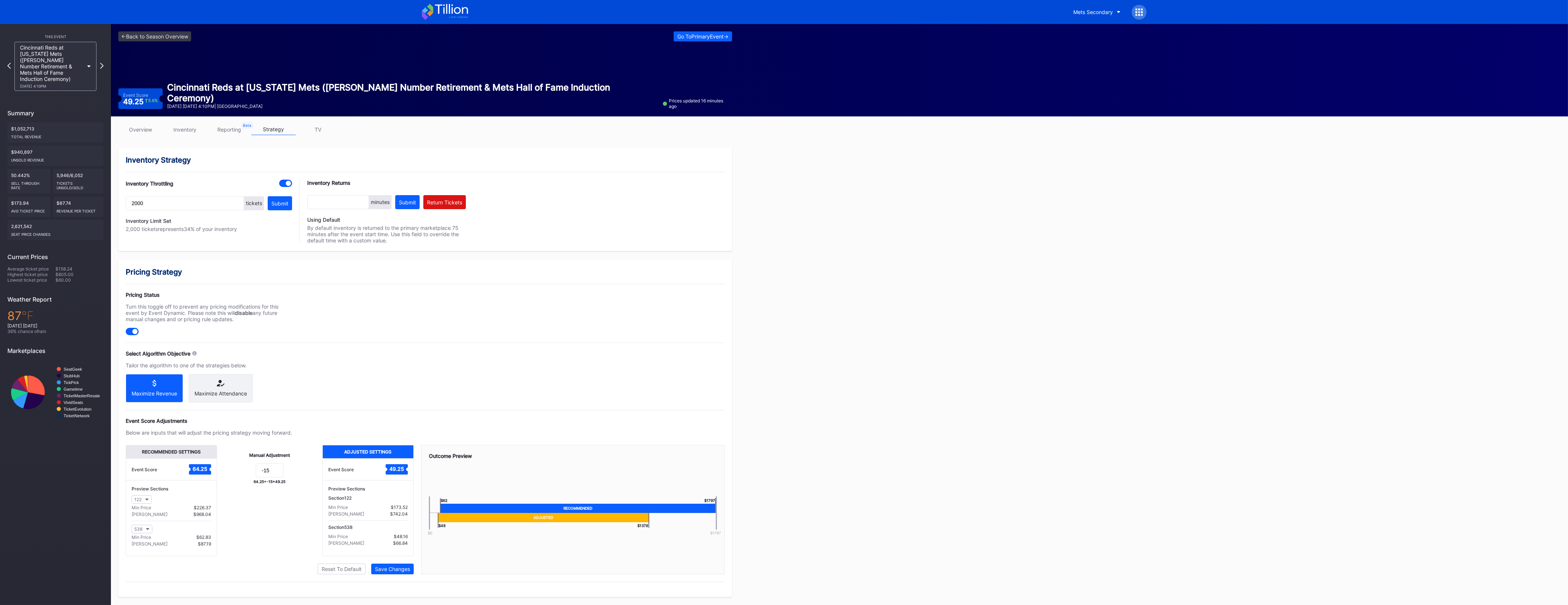 click on "inventory" at bounding box center [185, 129] 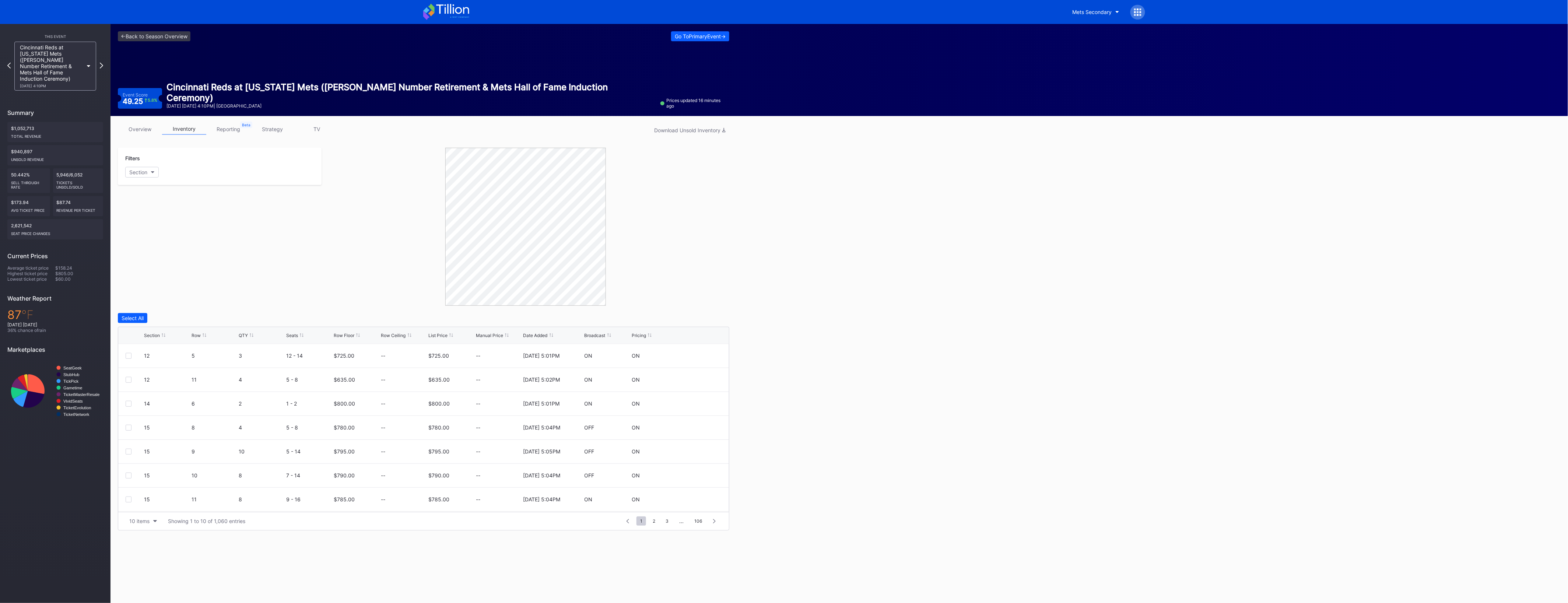 click on "overview" at bounding box center (140, 129) 